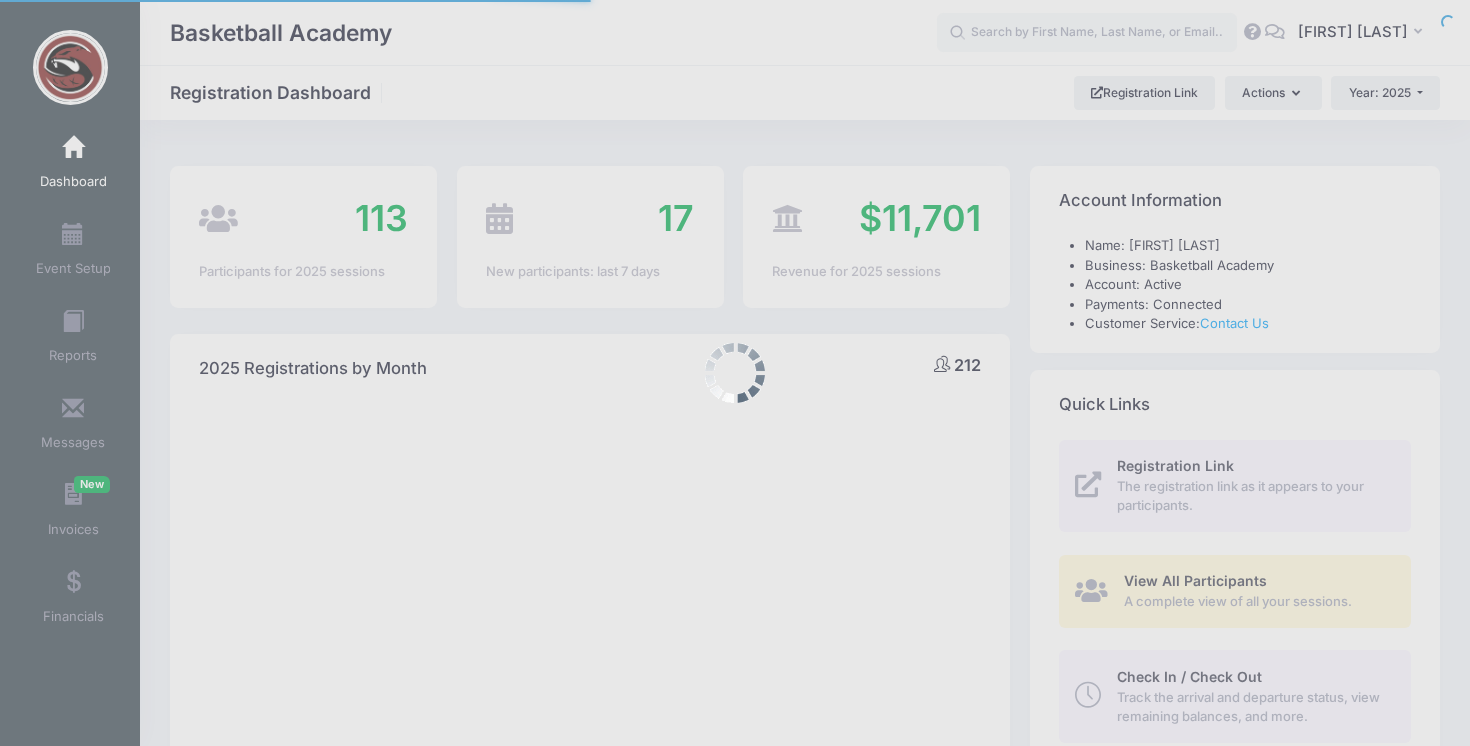 select 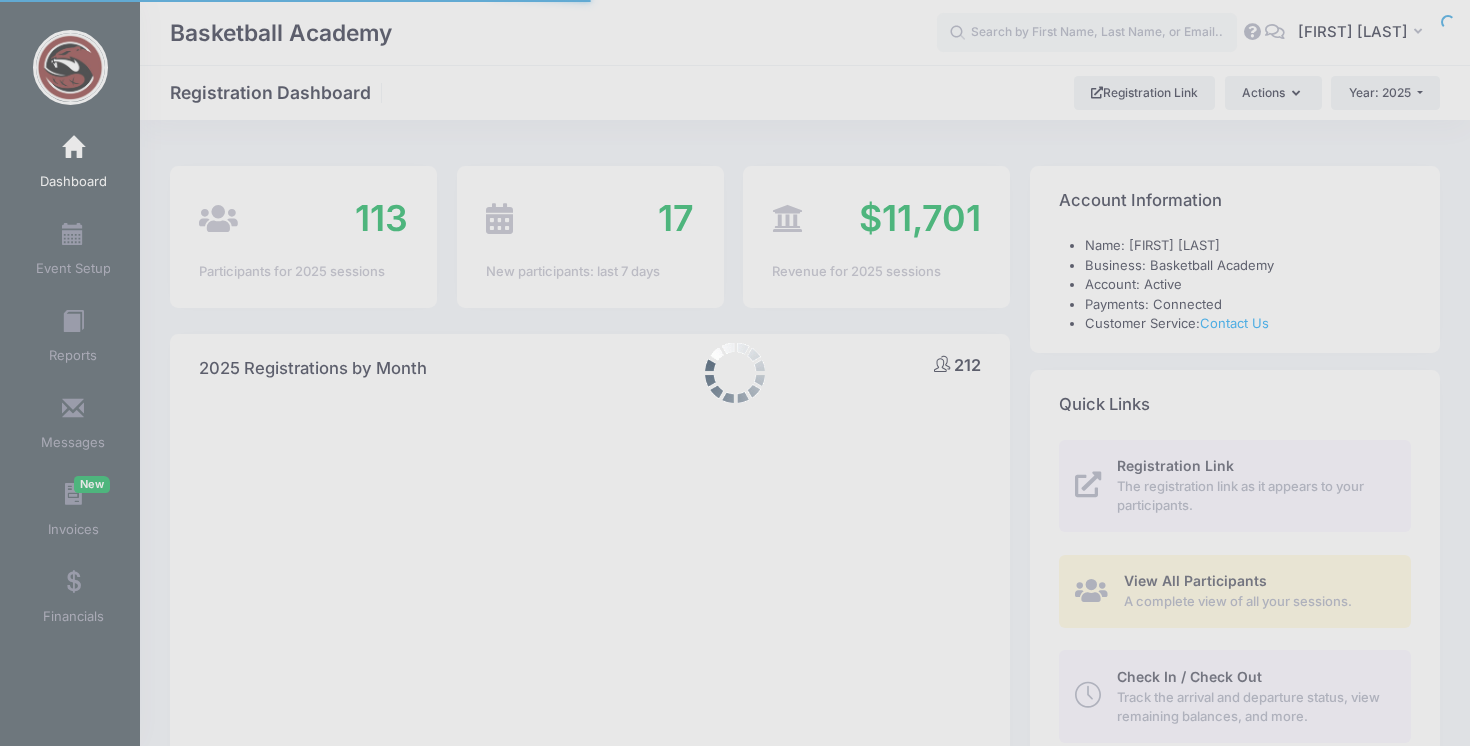 scroll, scrollTop: 0, scrollLeft: 0, axis: both 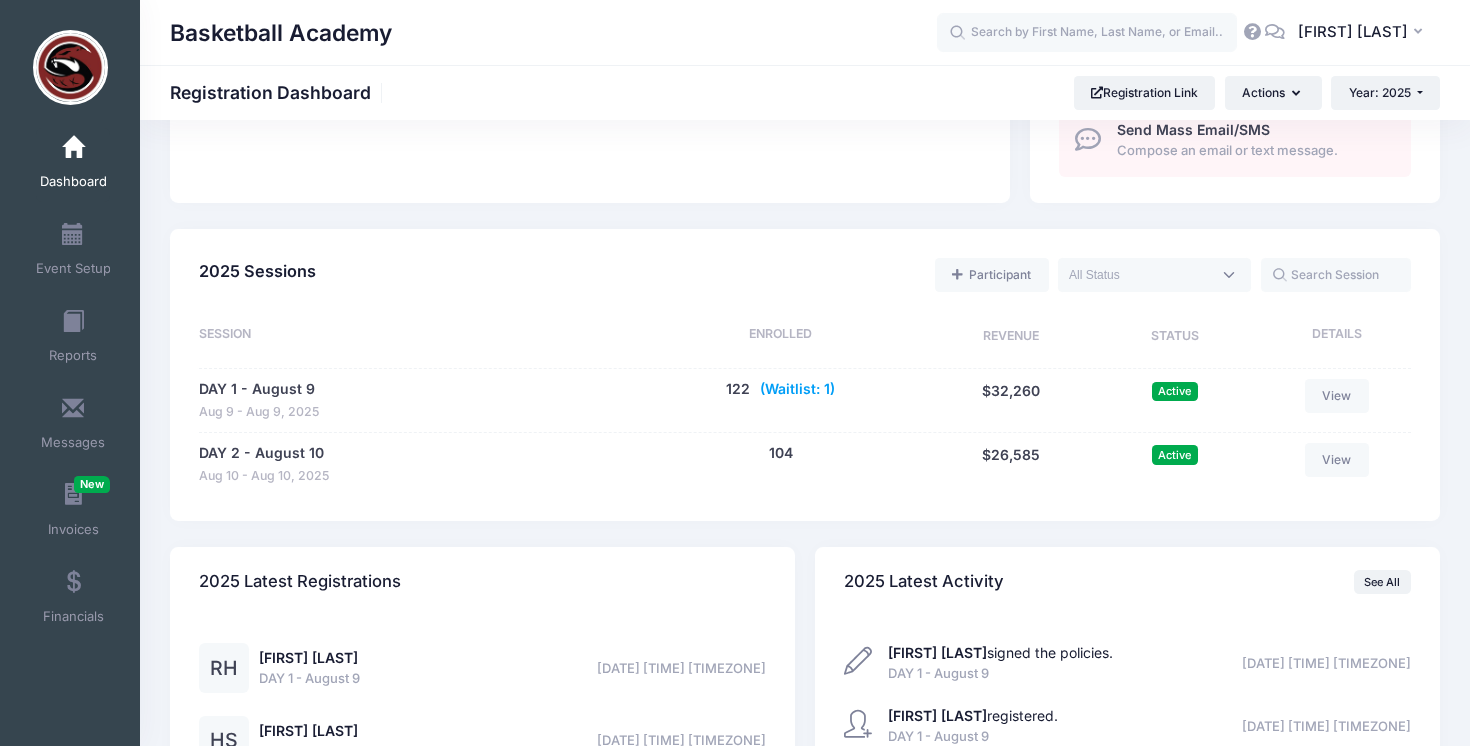 click on "(Waitlist: 1)" at bounding box center (797, 389) 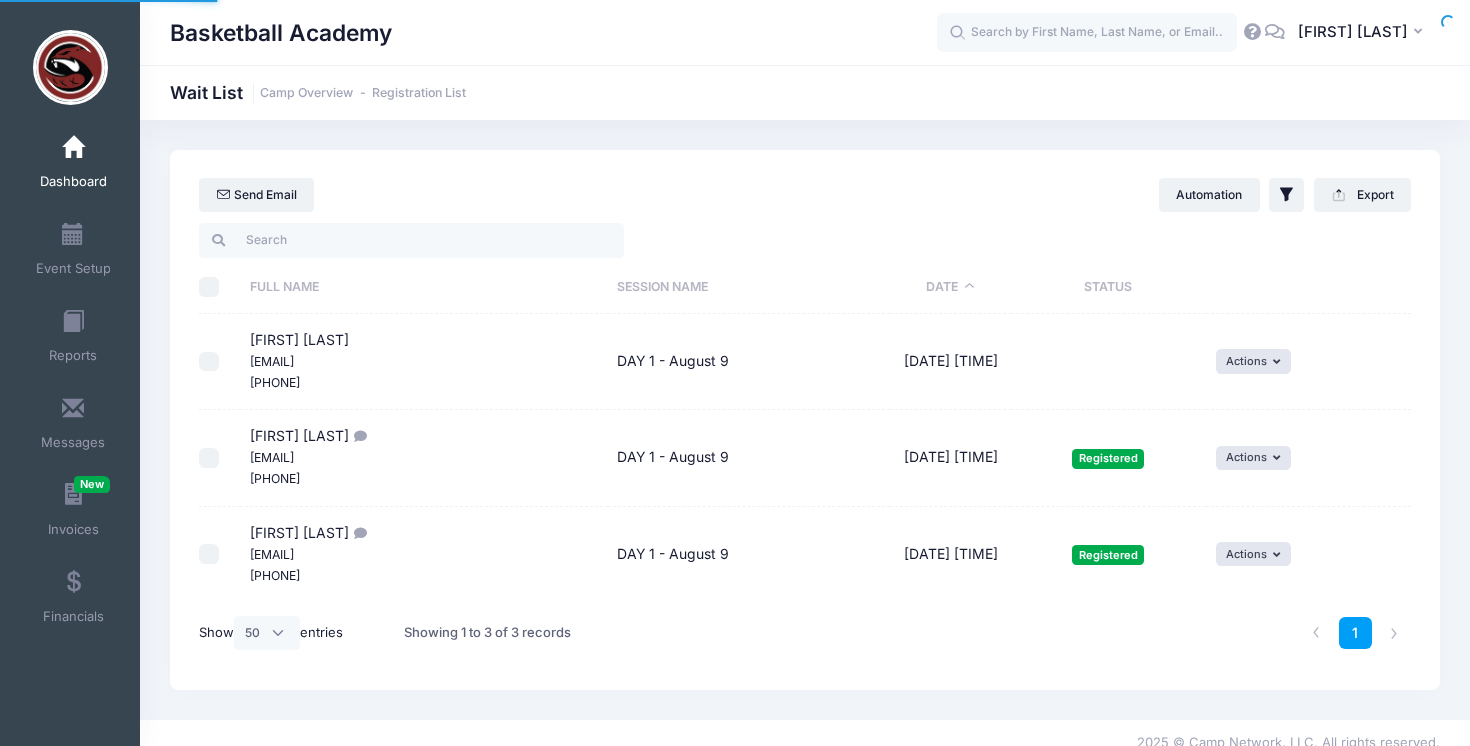 select on "50" 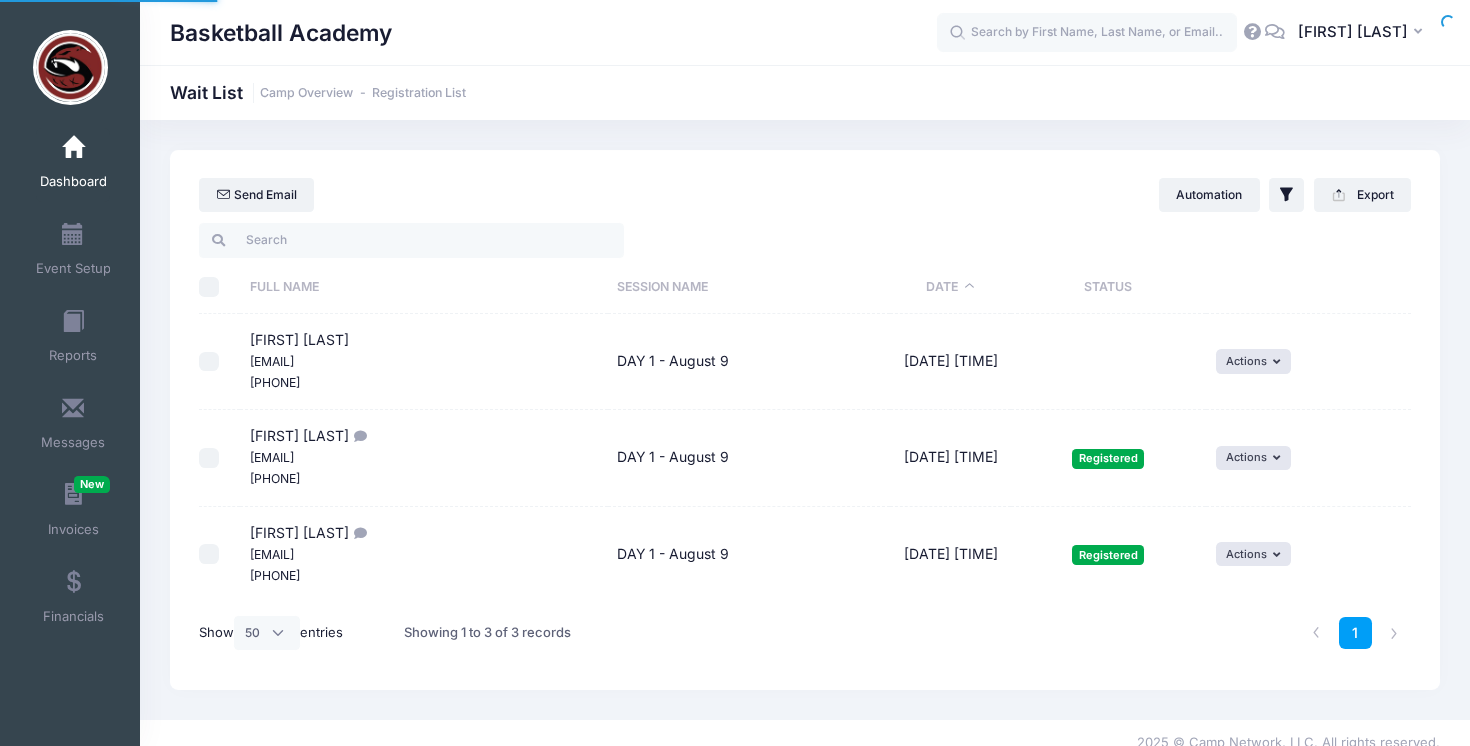 scroll, scrollTop: 0, scrollLeft: 0, axis: both 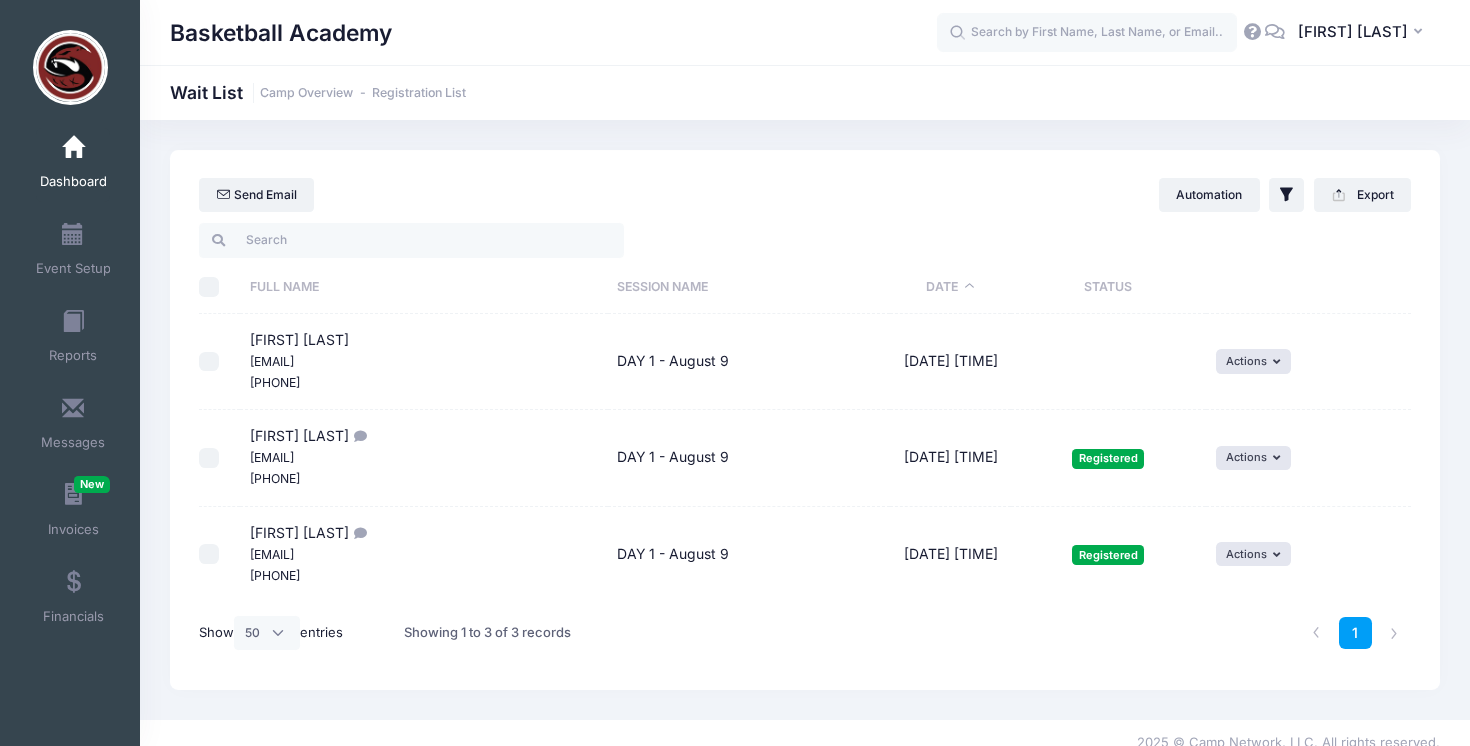 click at bounding box center (73, 148) 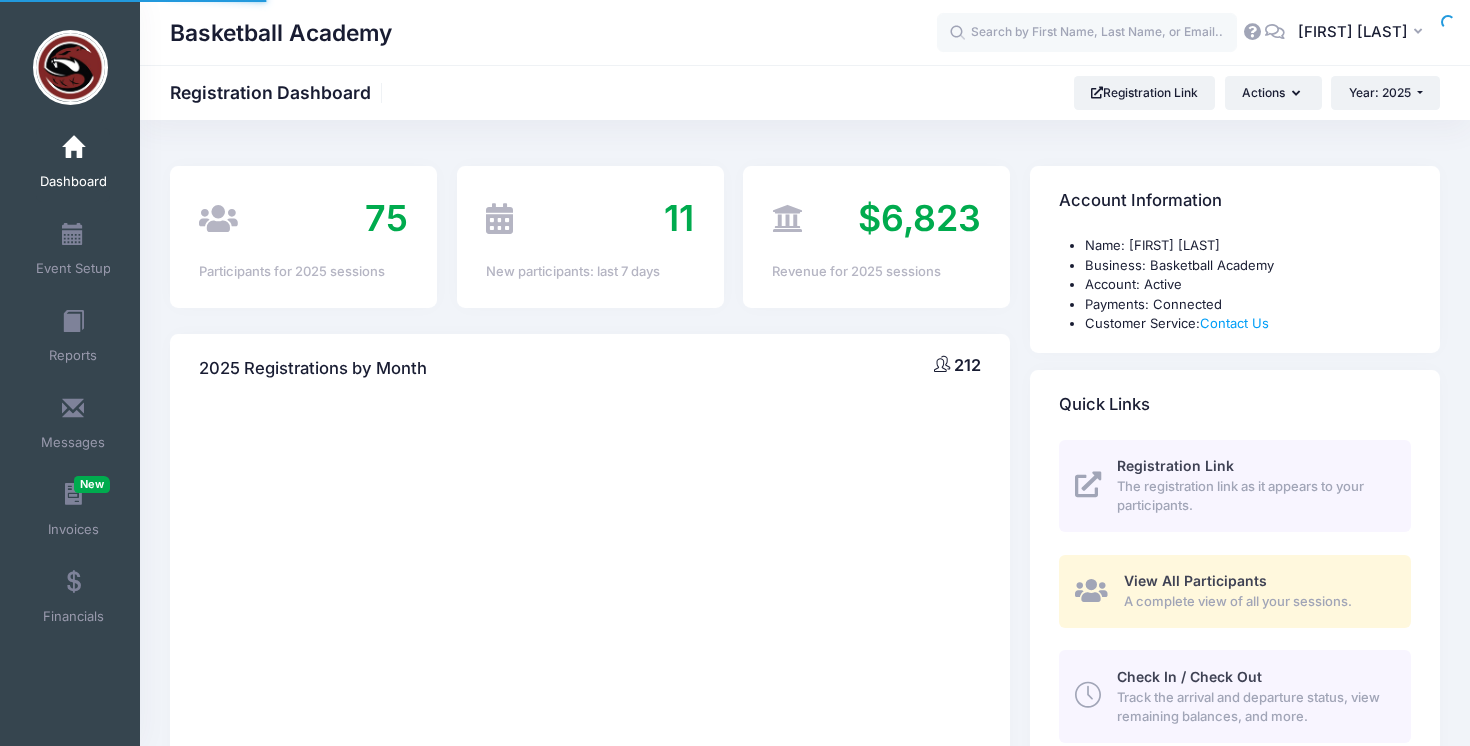scroll, scrollTop: 0, scrollLeft: 0, axis: both 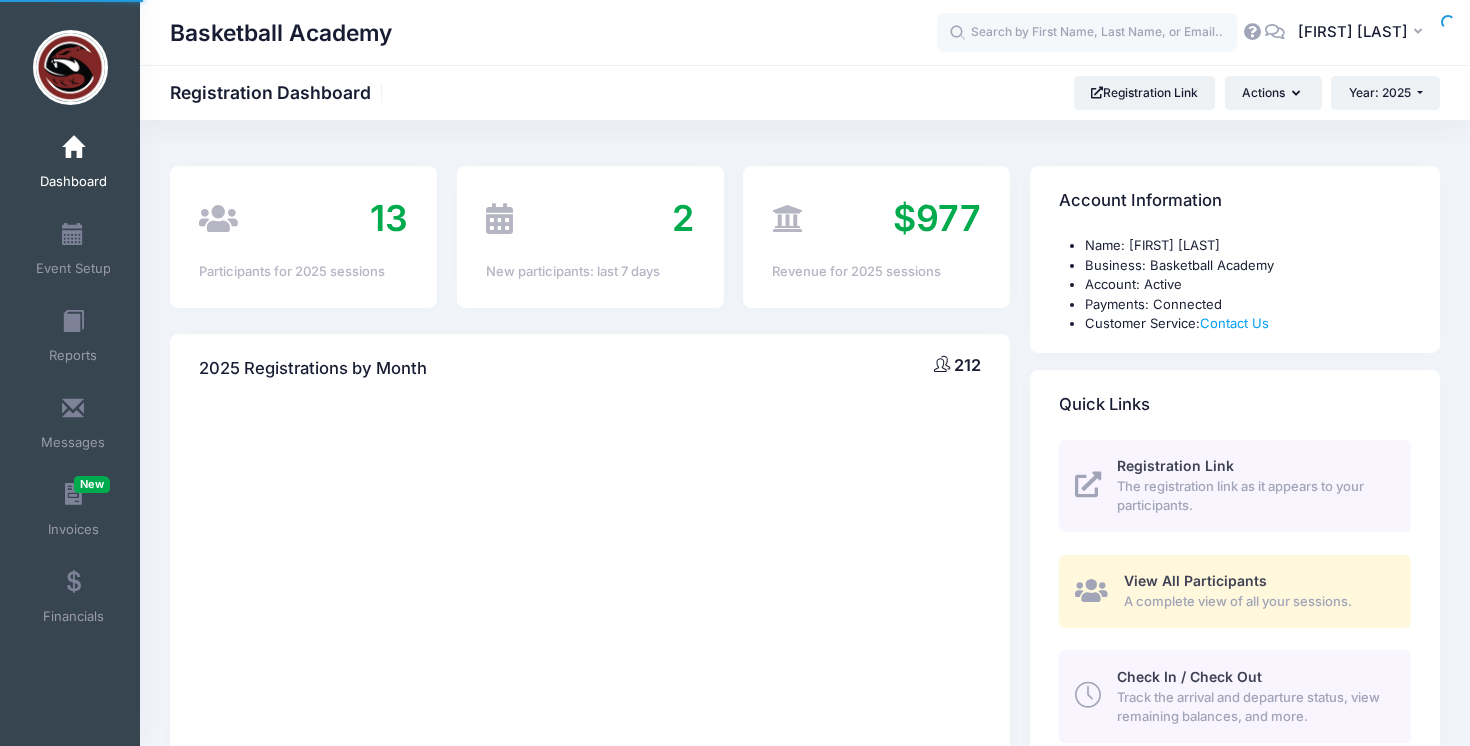 select 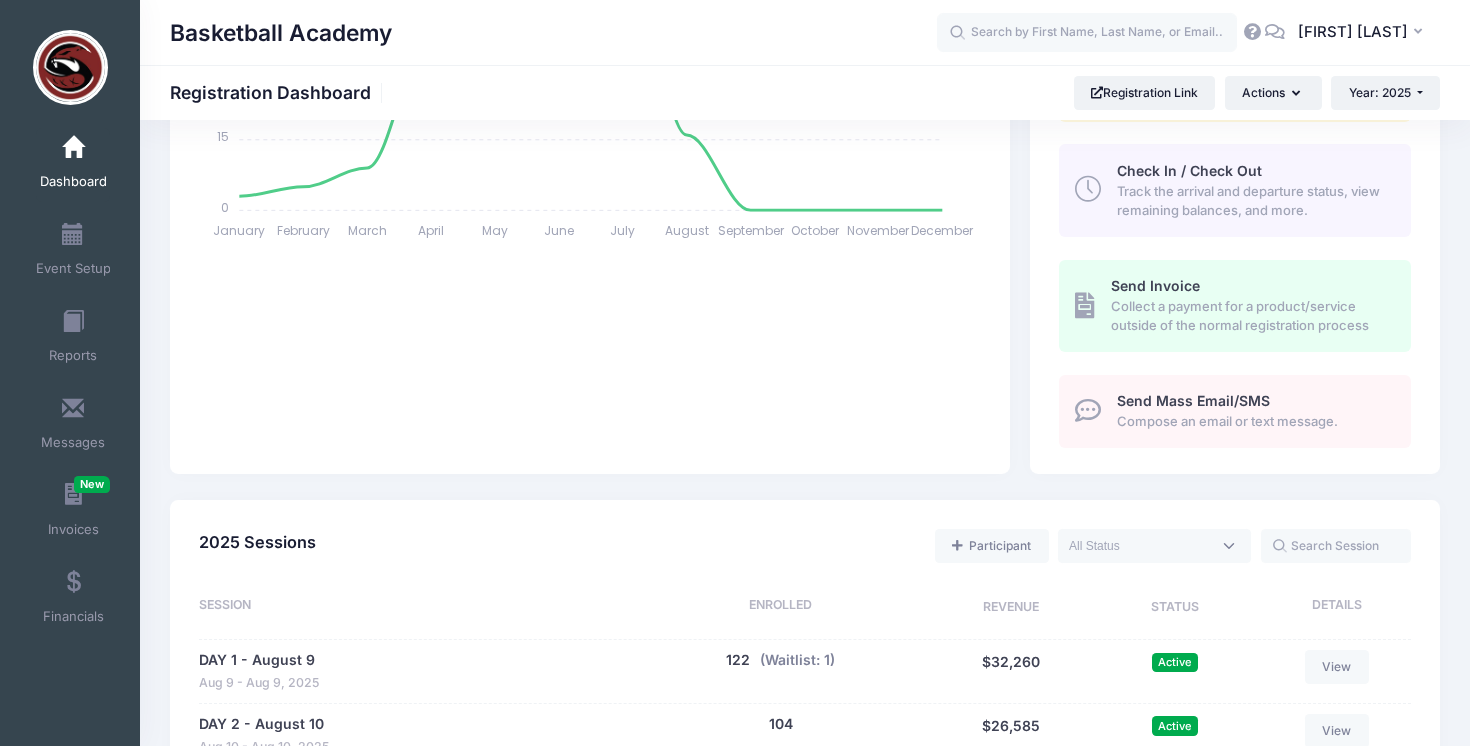 scroll, scrollTop: 619, scrollLeft: 0, axis: vertical 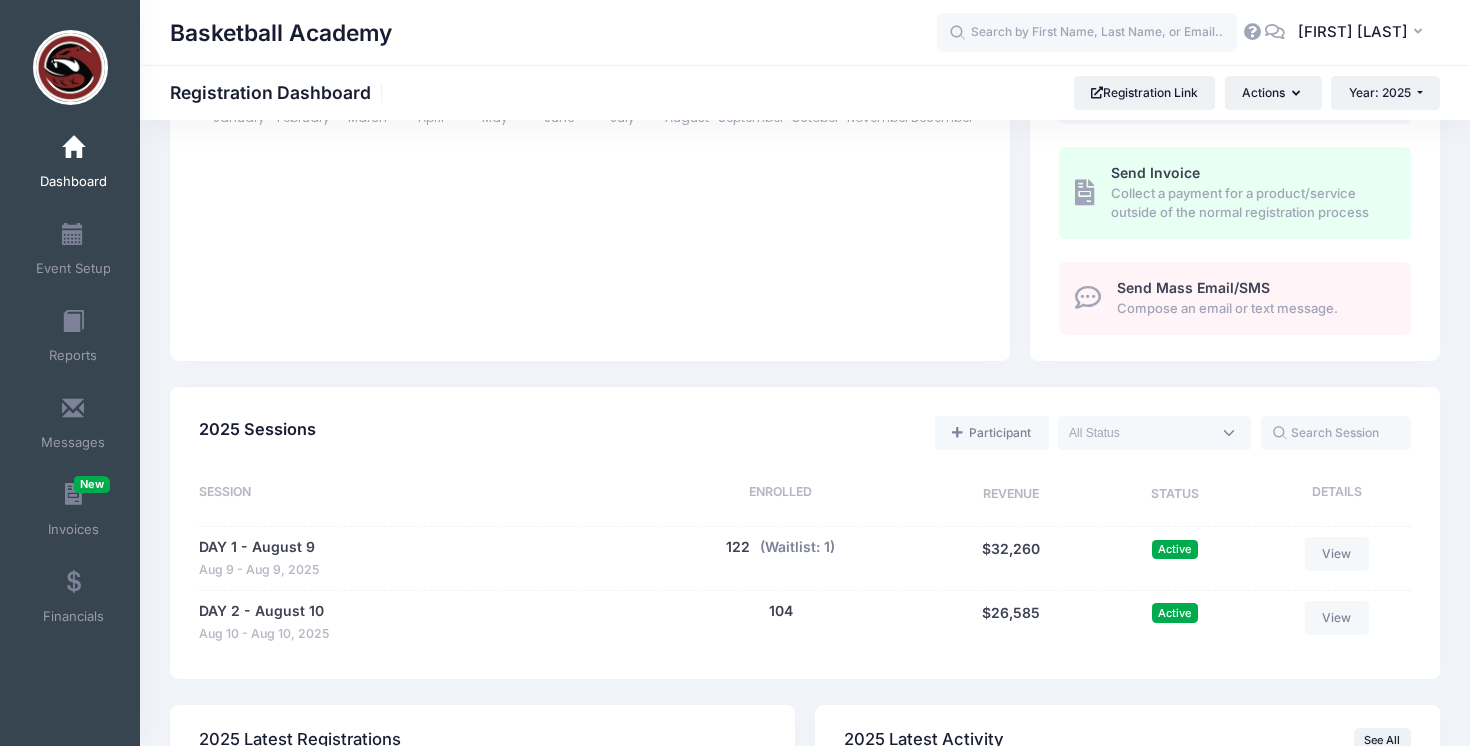click on "122
(Waitlist: 1)" at bounding box center (780, 558) 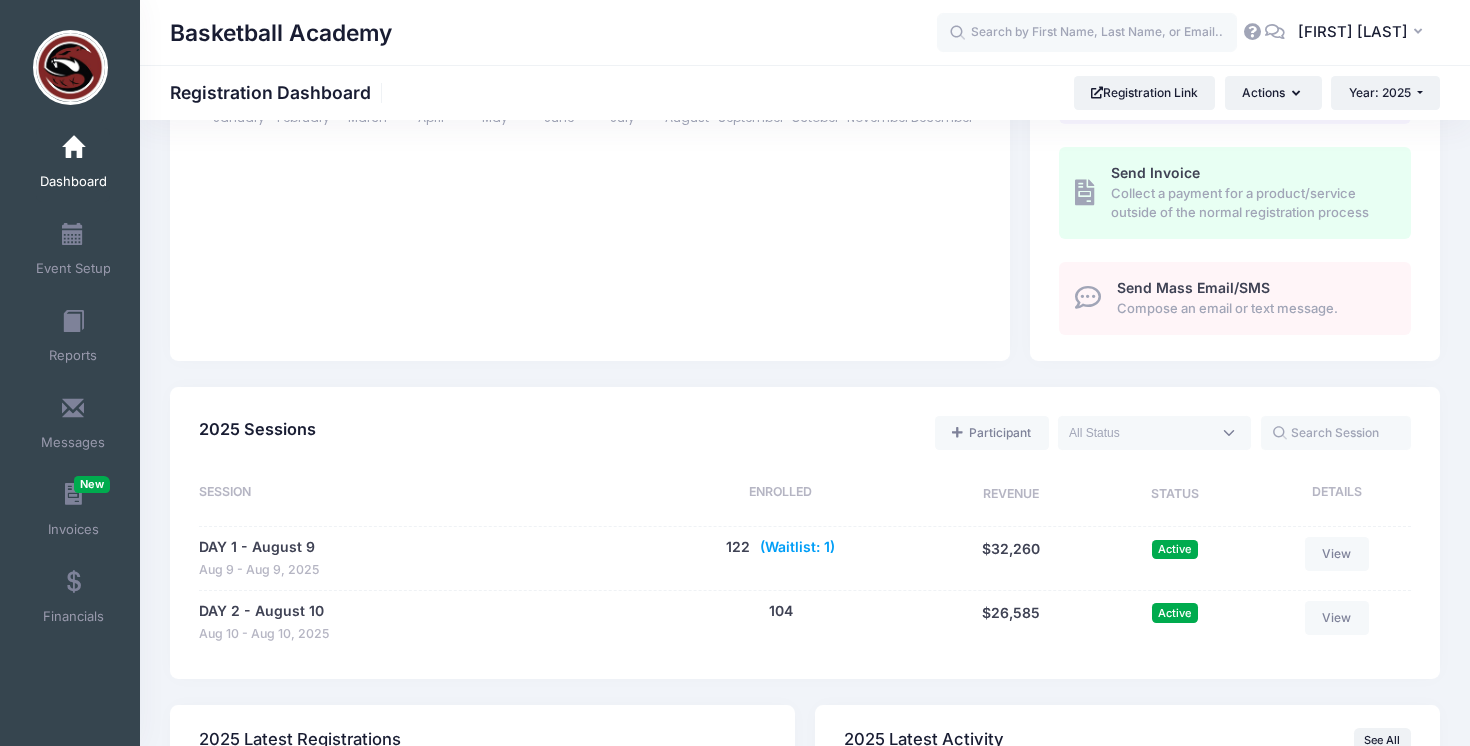 click on "(Waitlist: 1)" at bounding box center [797, 547] 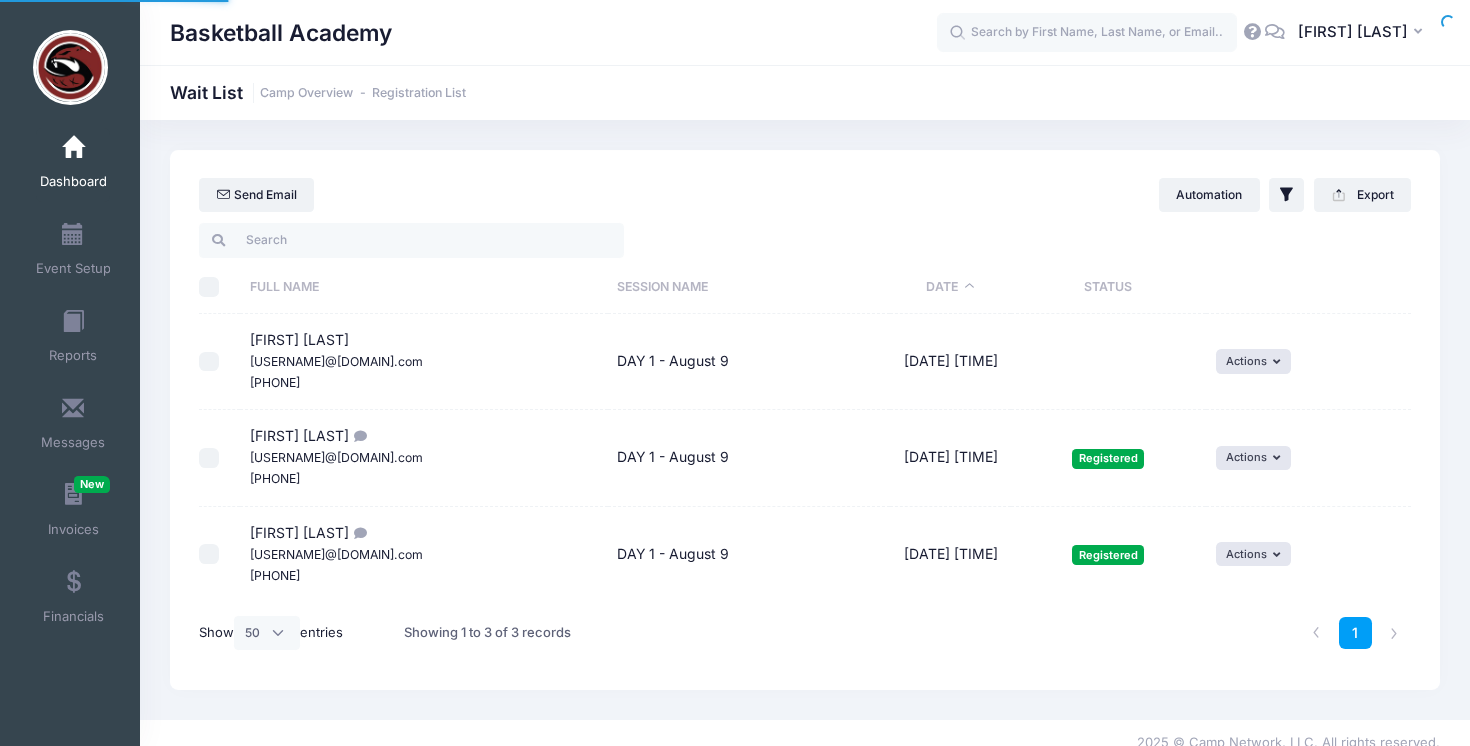 select on "50" 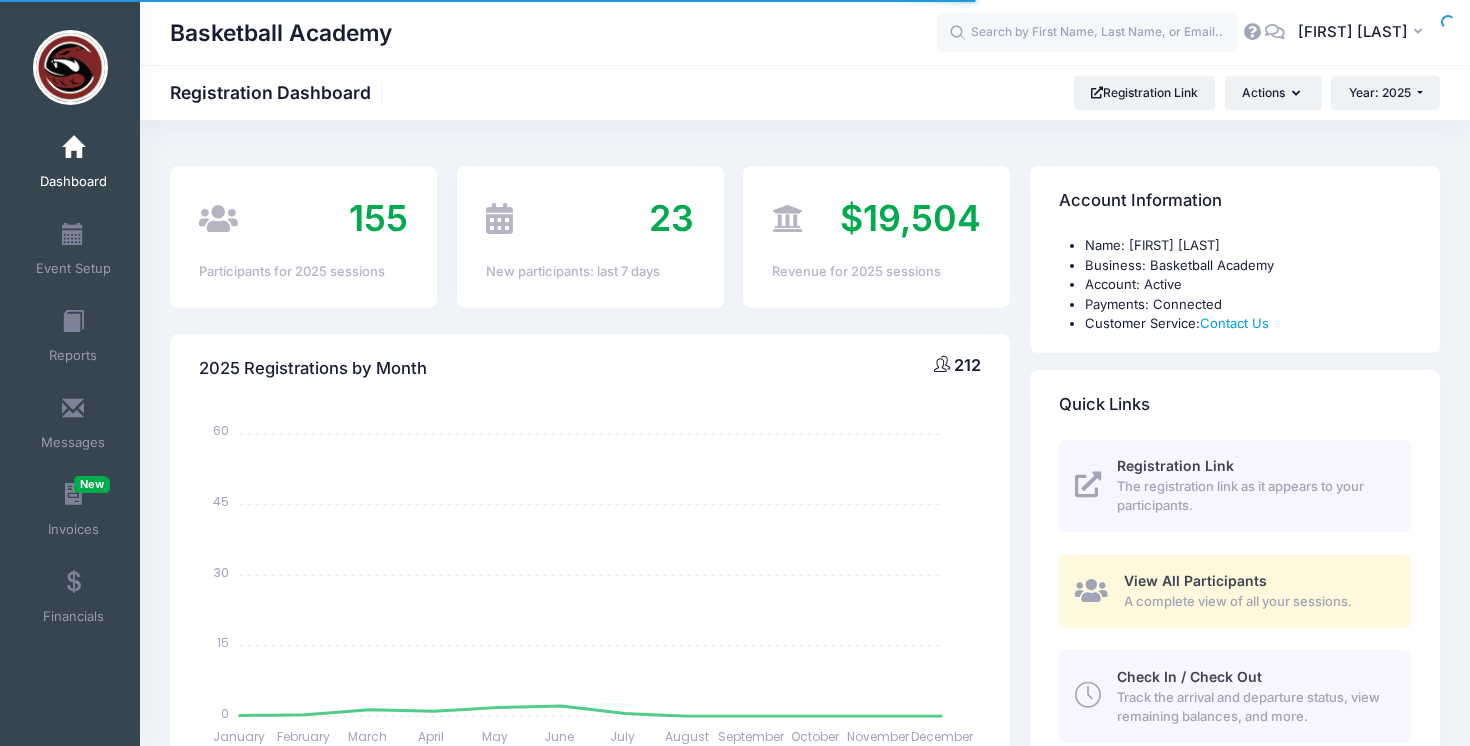 select 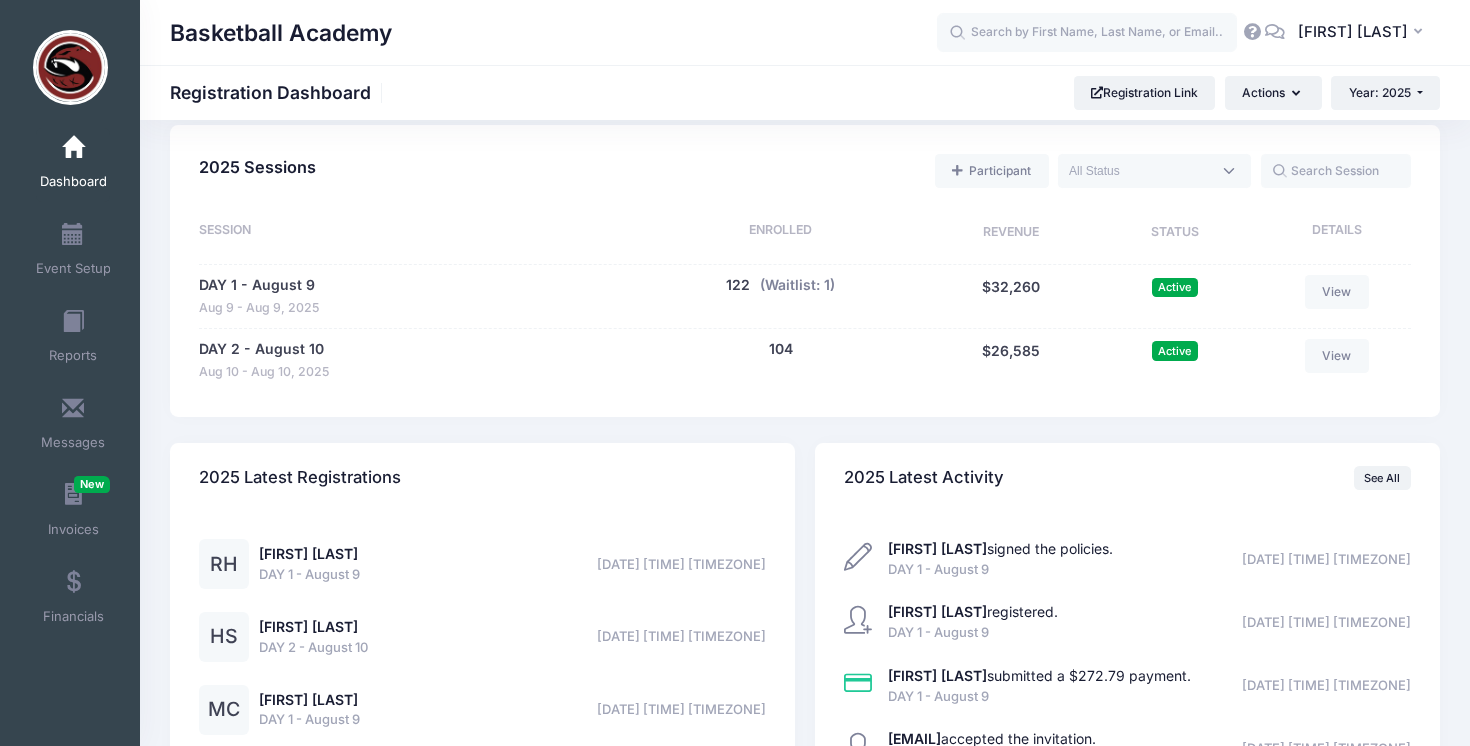 scroll, scrollTop: 1009, scrollLeft: 0, axis: vertical 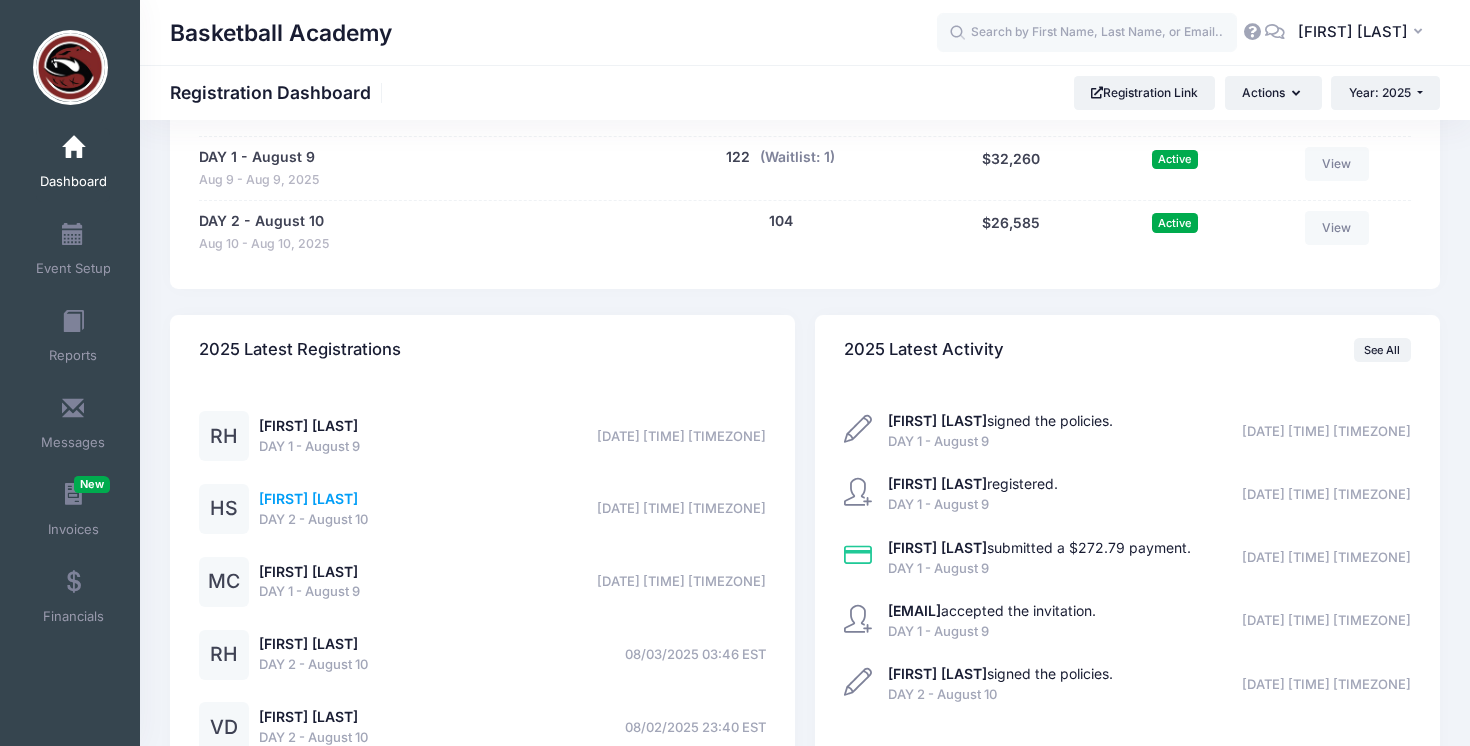 click on "Harrison Schmidt" at bounding box center (308, 498) 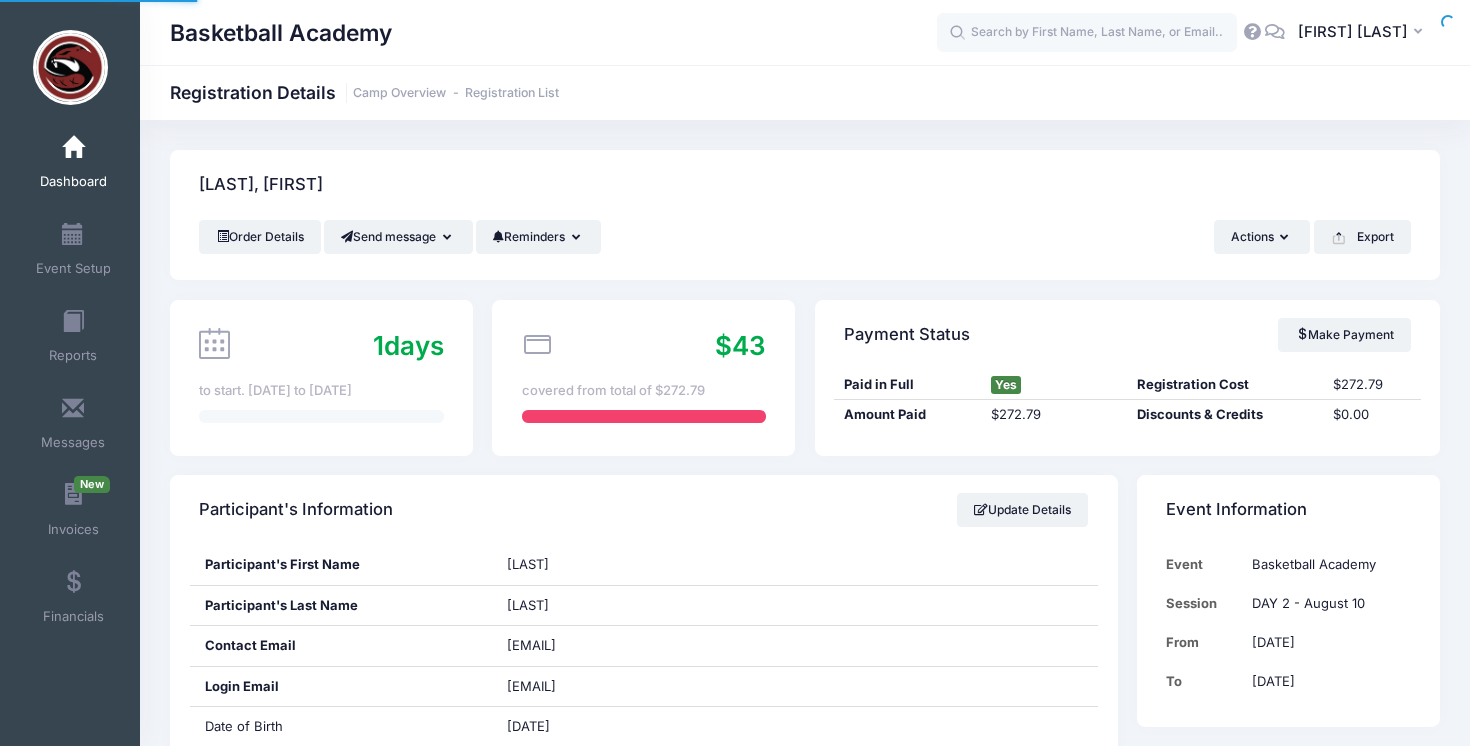 scroll, scrollTop: 0, scrollLeft: 0, axis: both 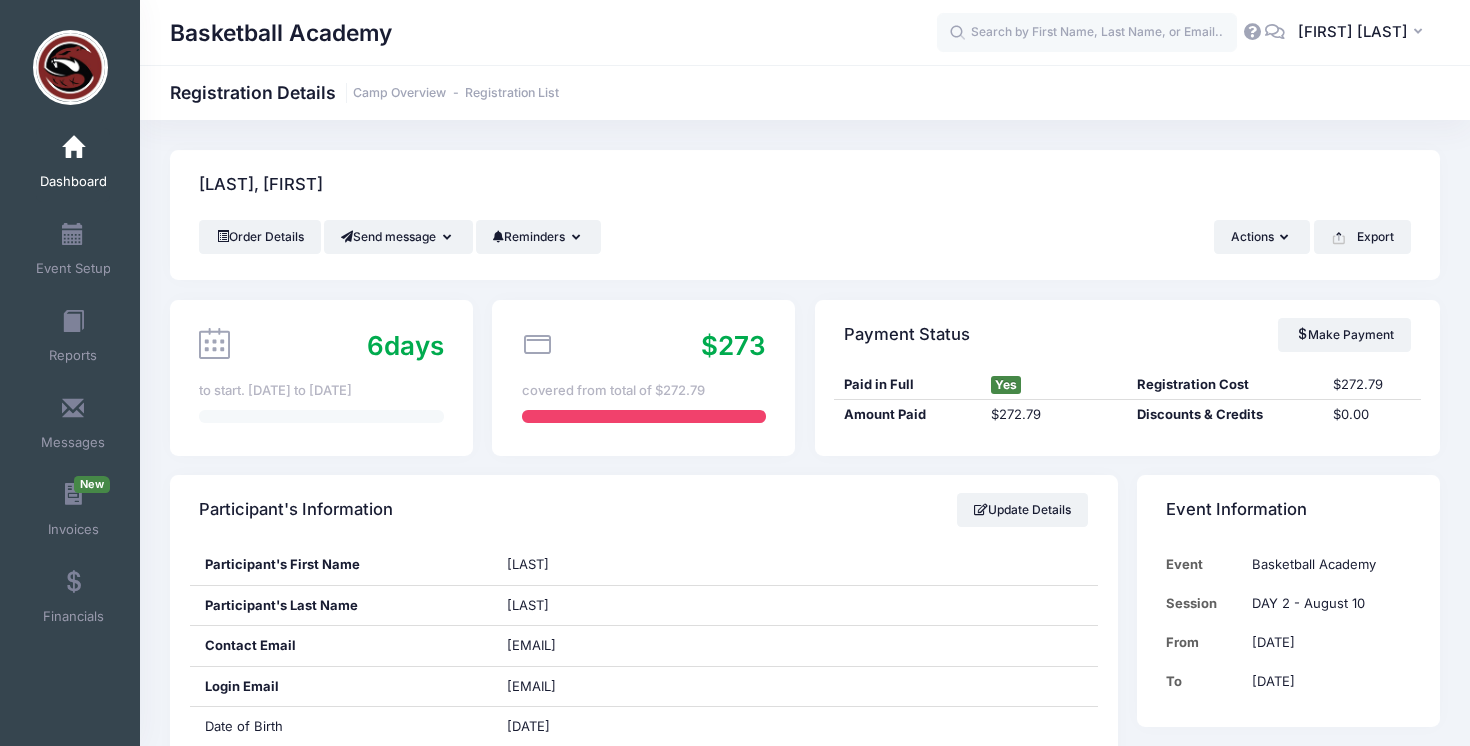 click on "Dashboard" at bounding box center (73, 182) 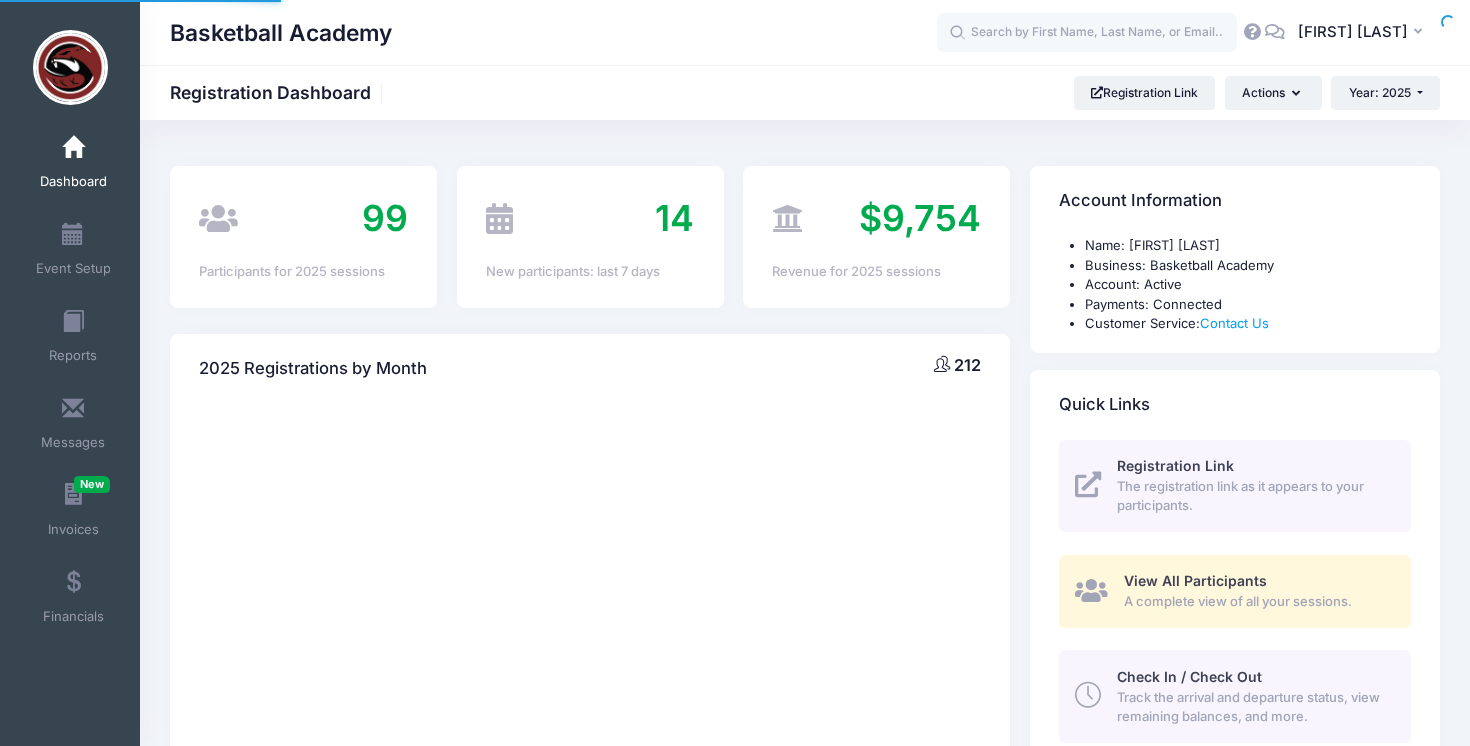 scroll, scrollTop: 0, scrollLeft: 0, axis: both 